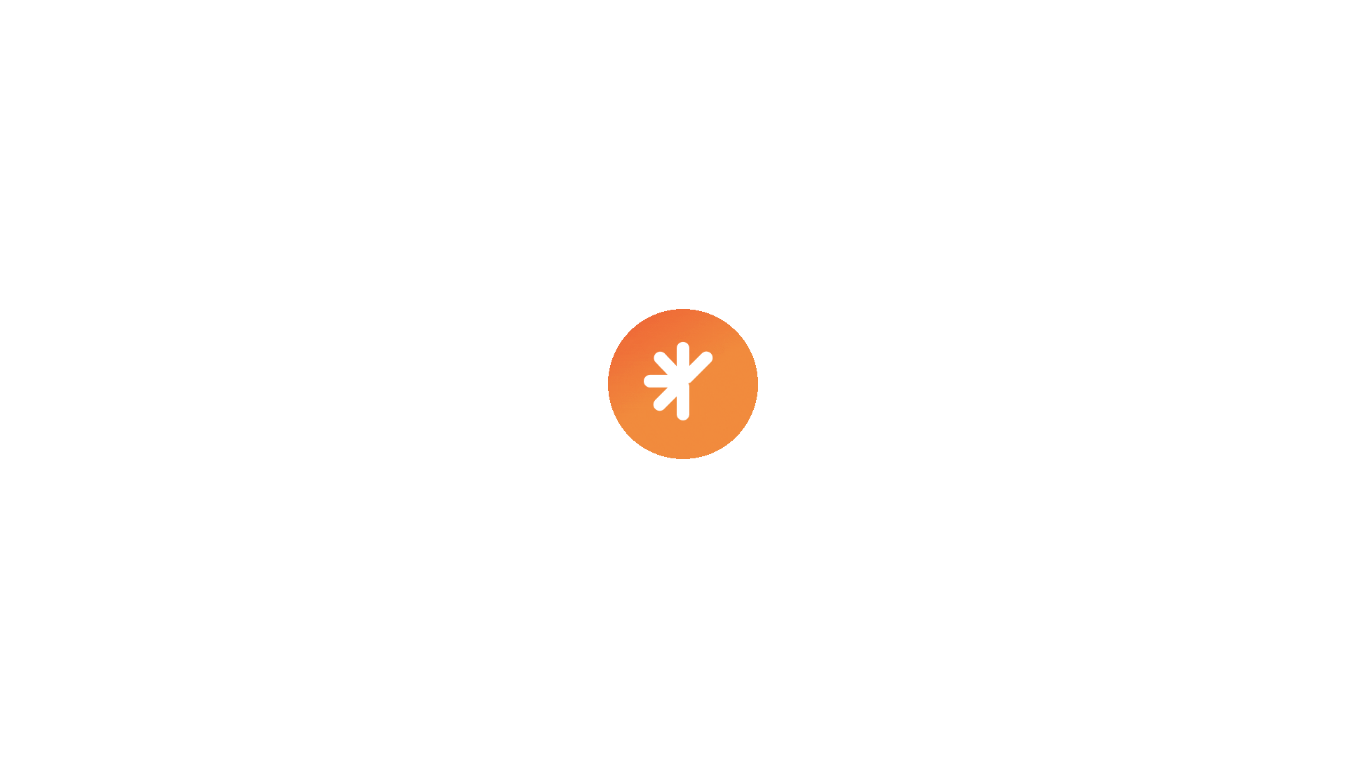 scroll, scrollTop: 0, scrollLeft: 0, axis: both 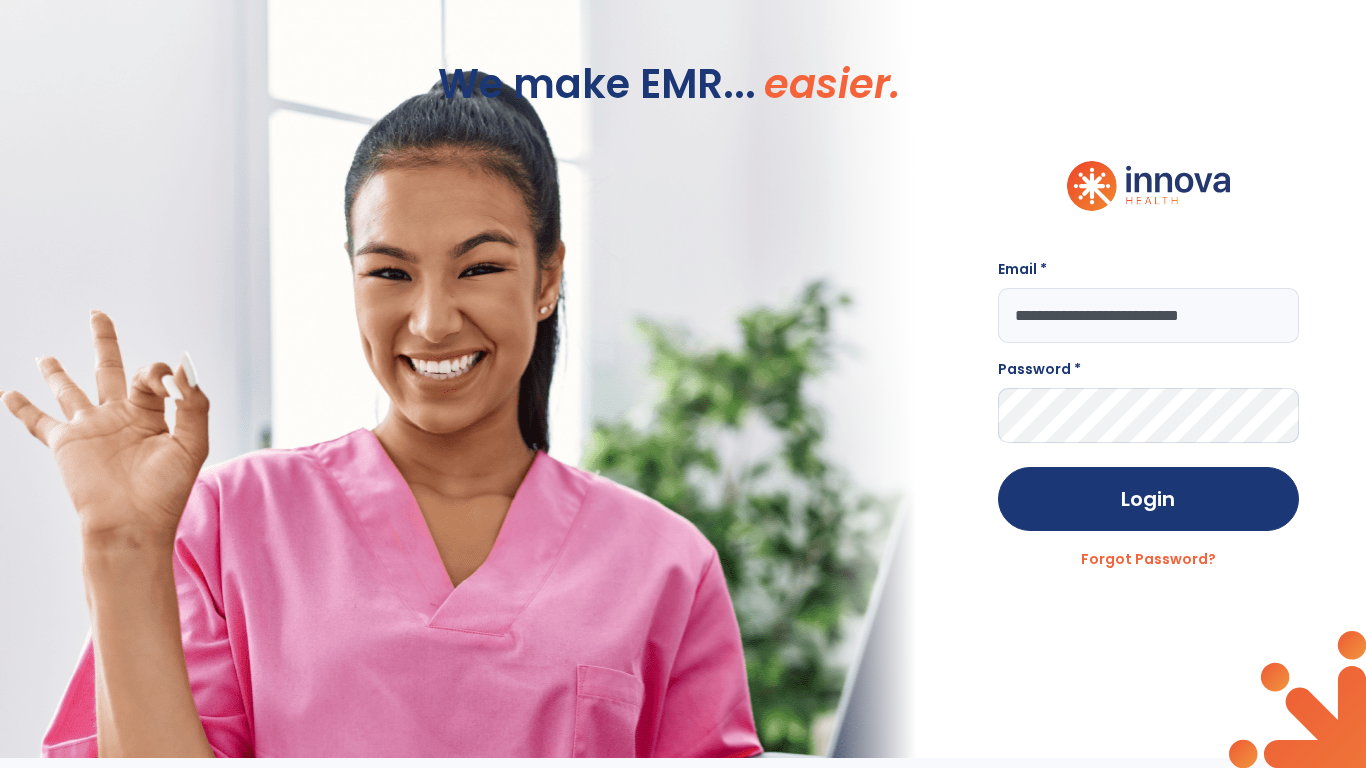 type on "**********" 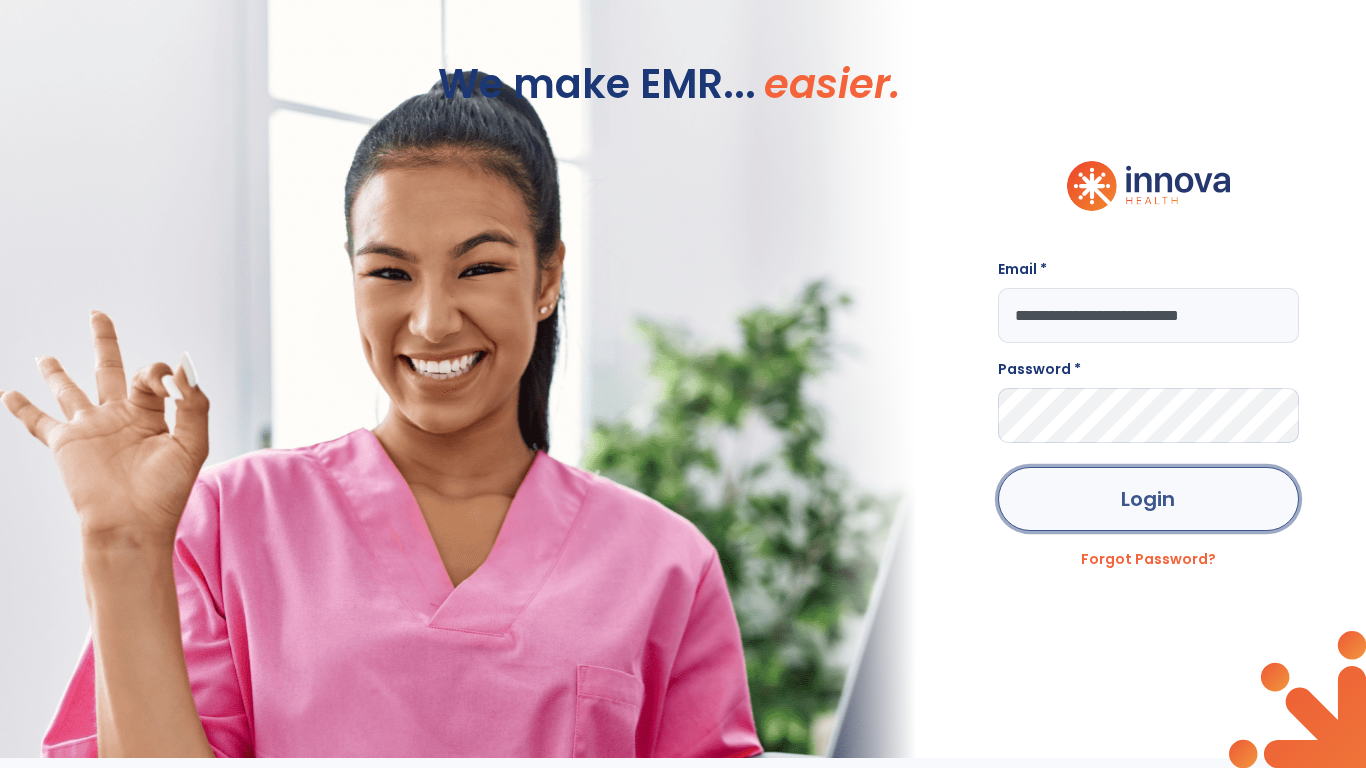 click on "Login" 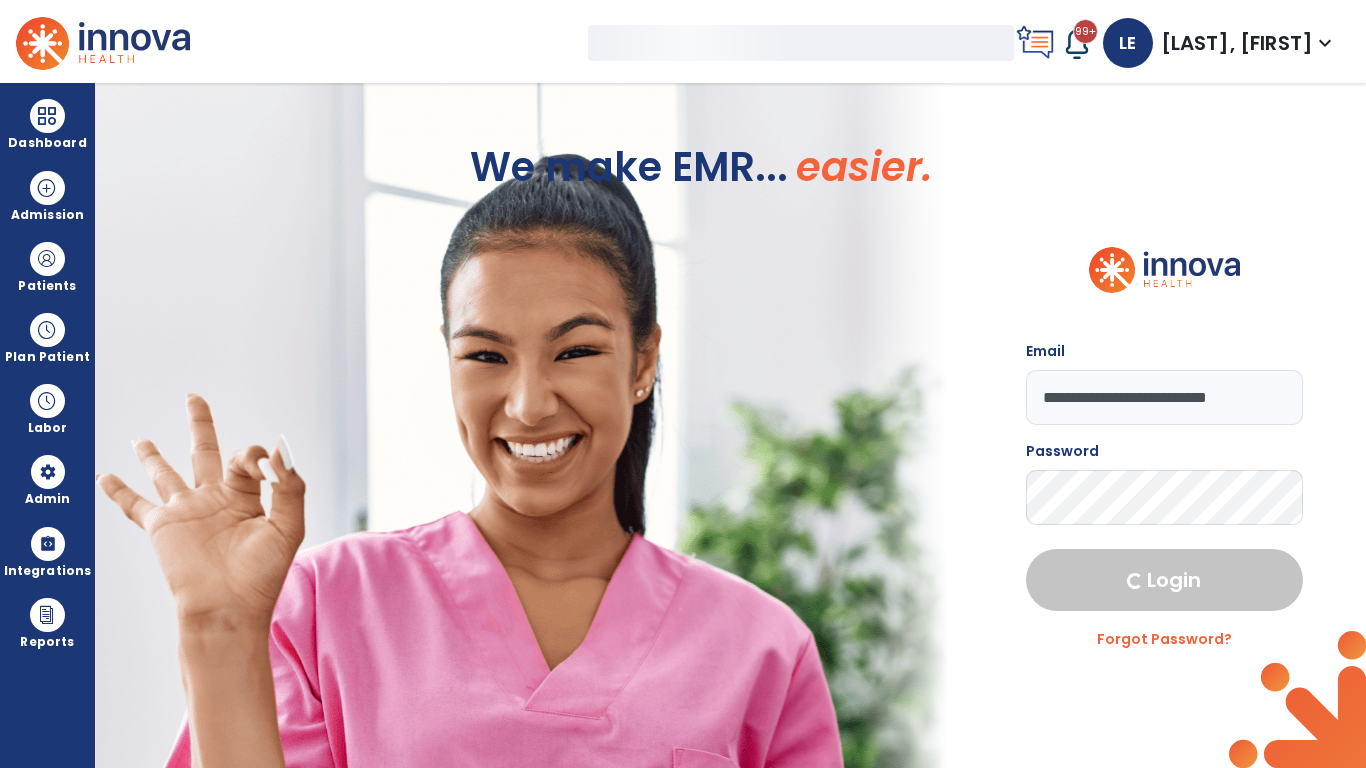 select on "***" 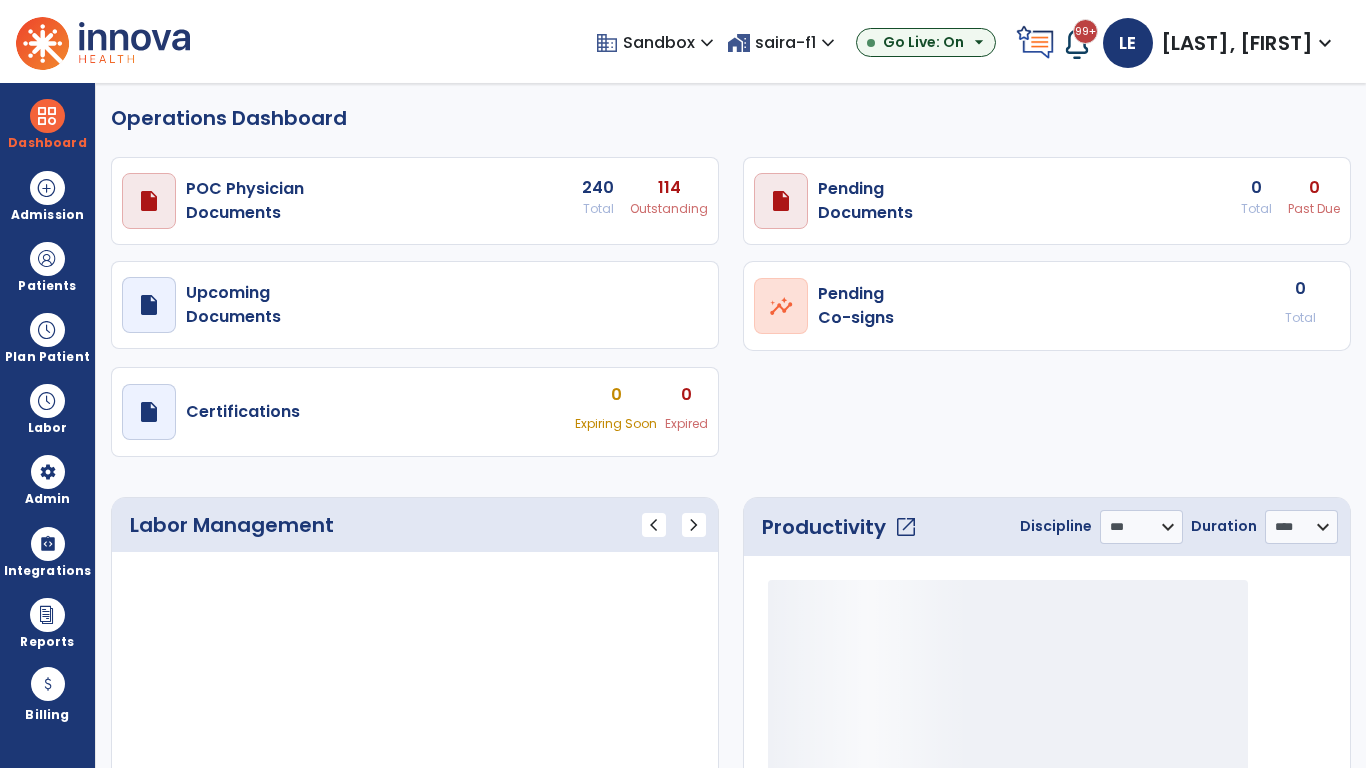select on "***" 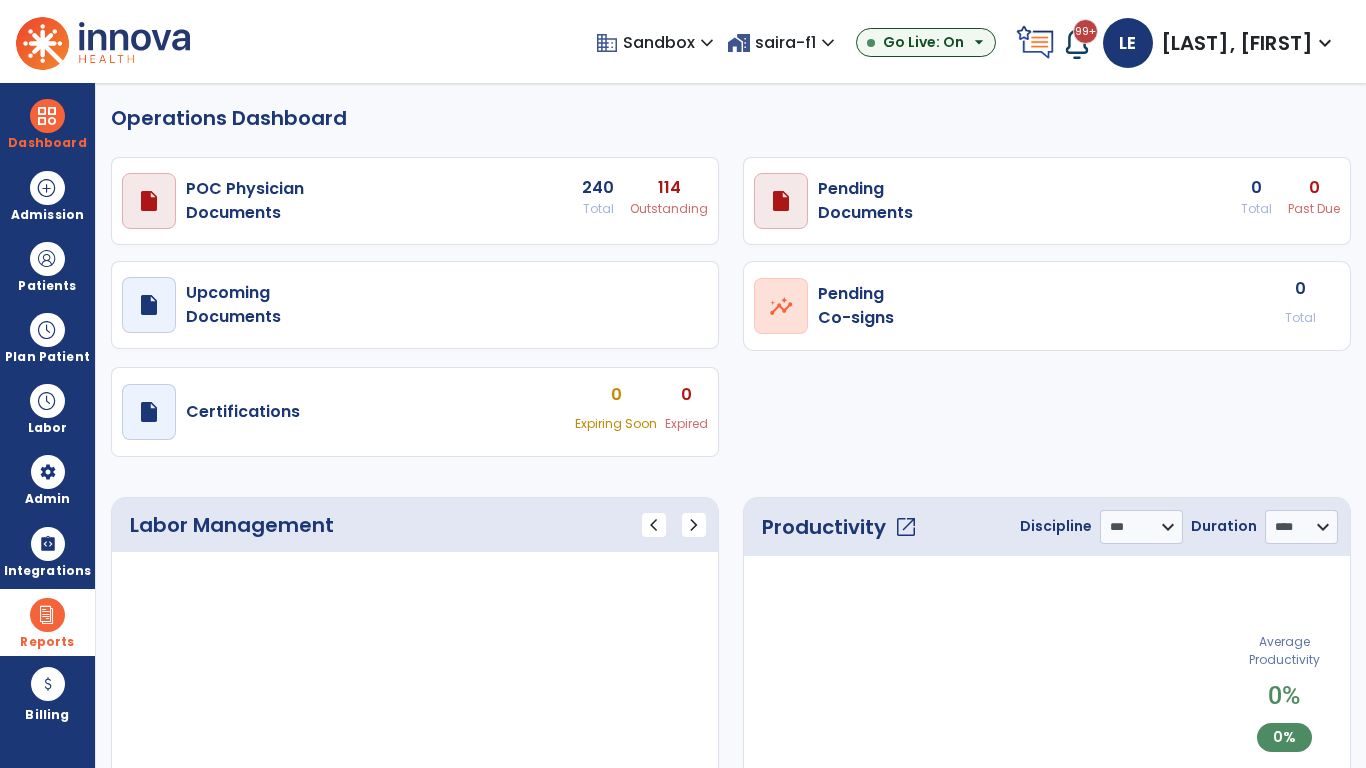 click at bounding box center [47, 615] 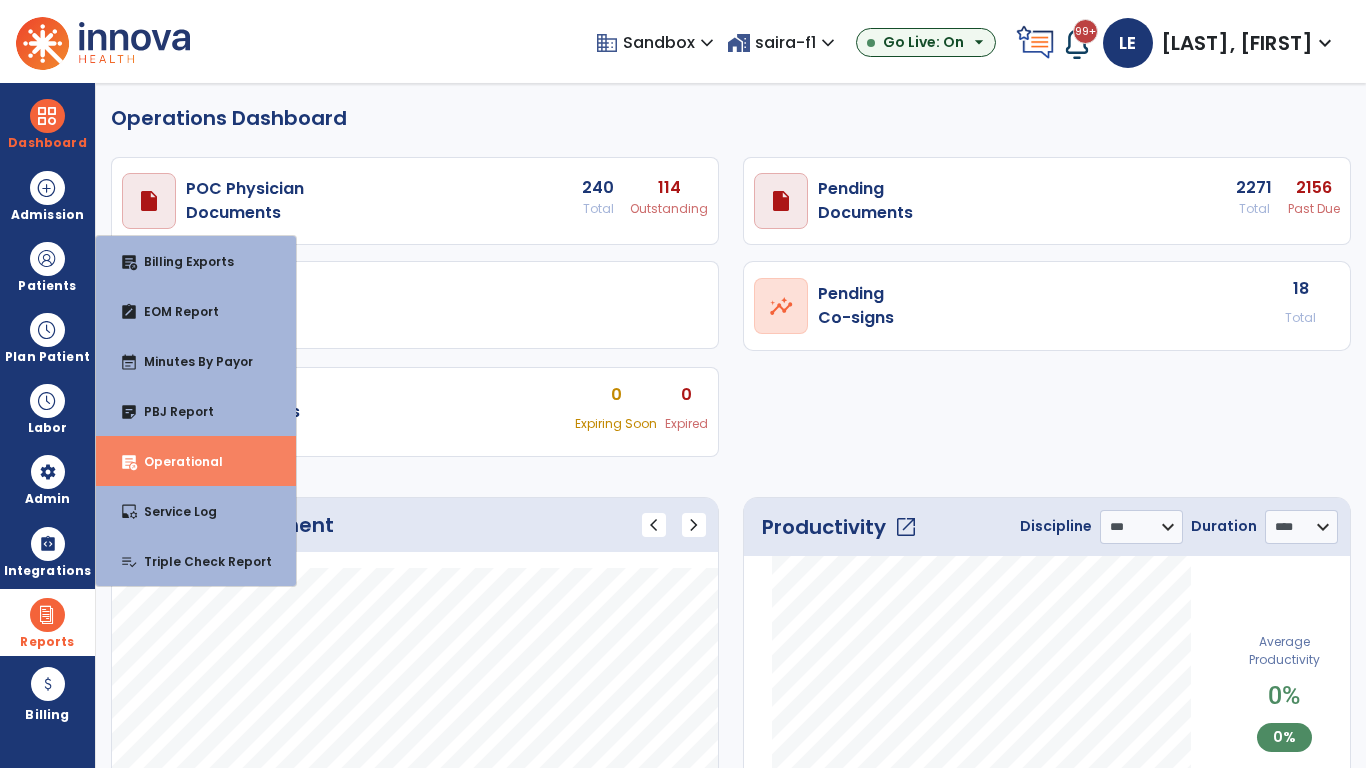 click on "Operational" at bounding box center (175, 461) 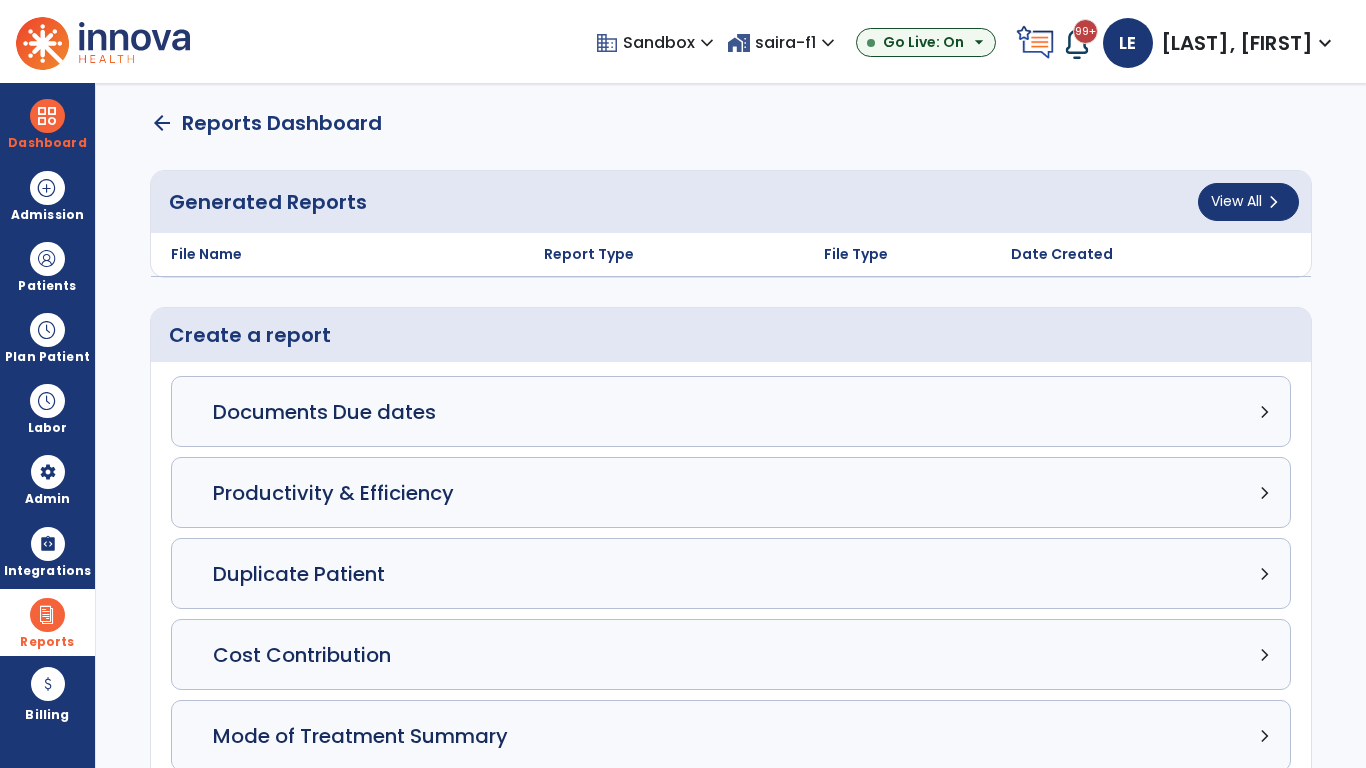 click on "Census Detail chevron_right" 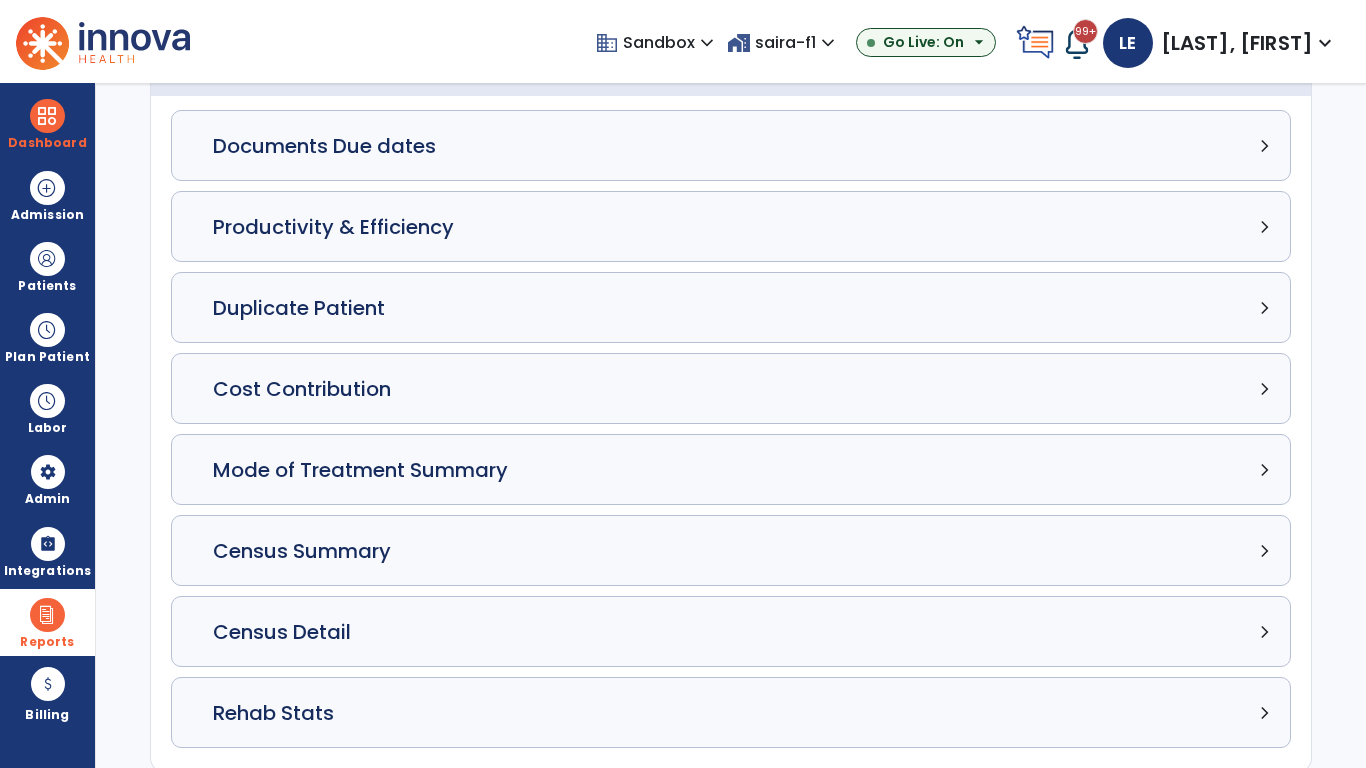 select on "*****" 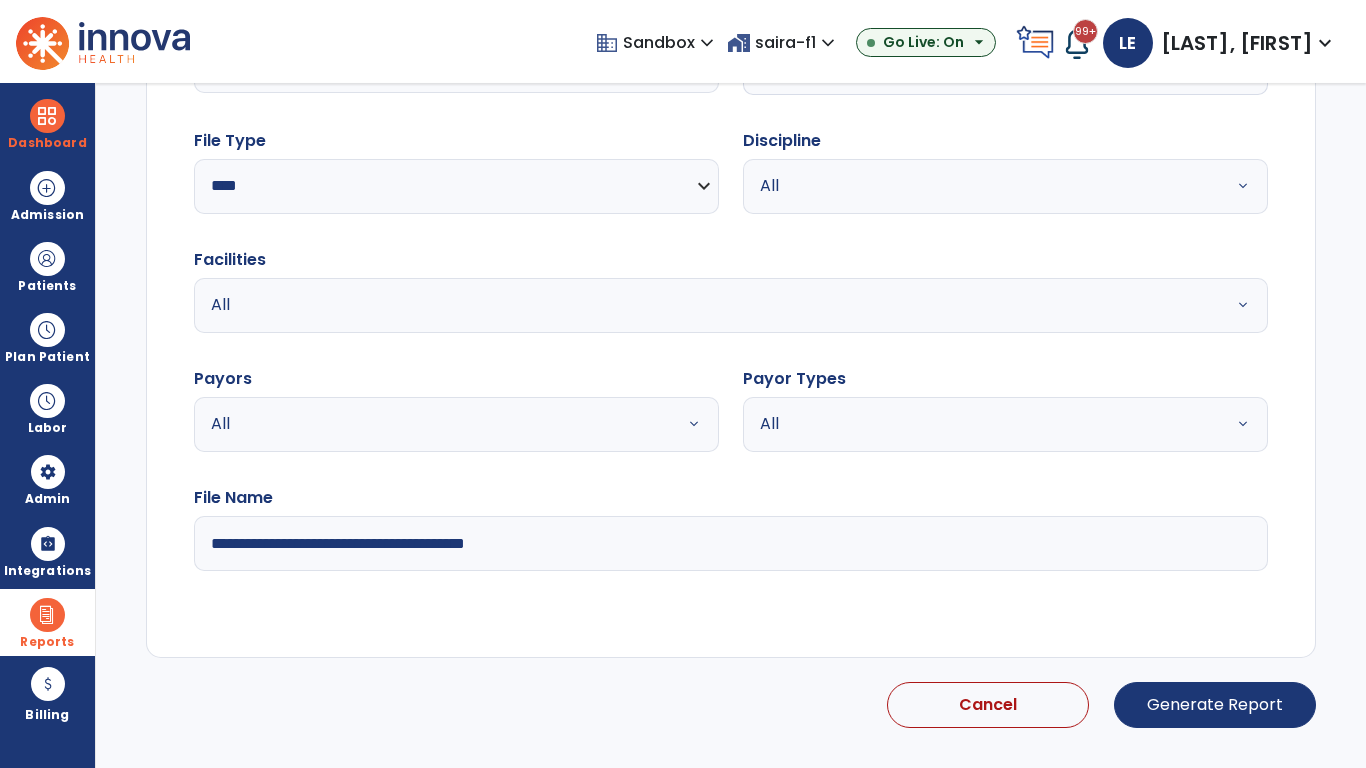 select on "*****" 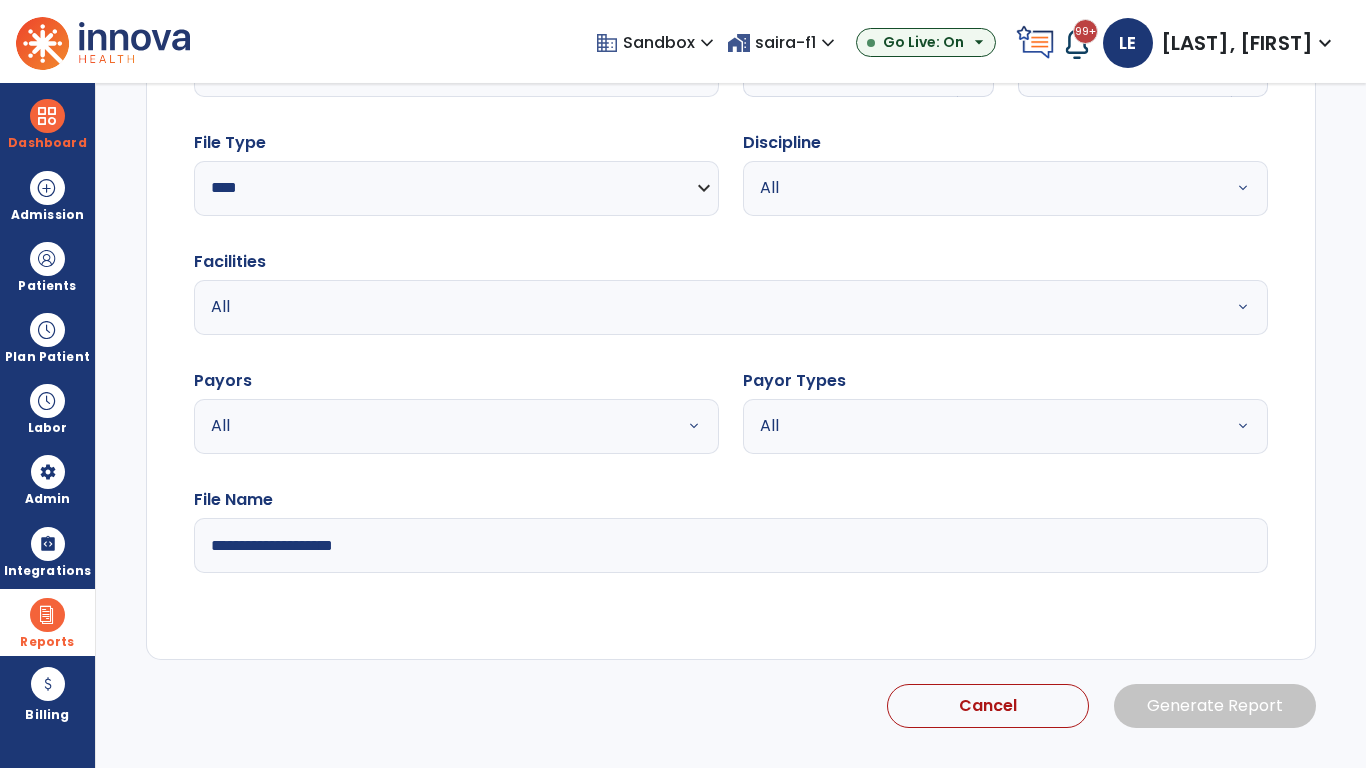 click 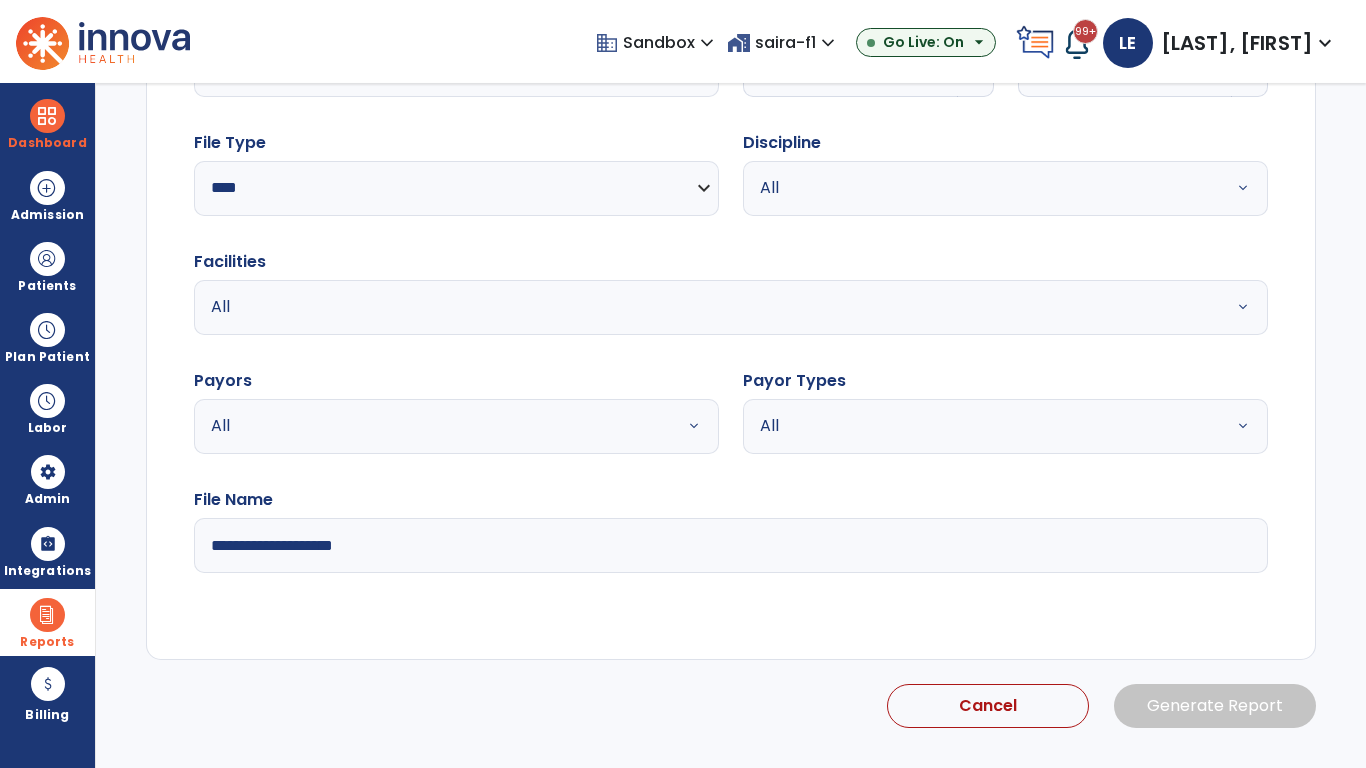 select on "*" 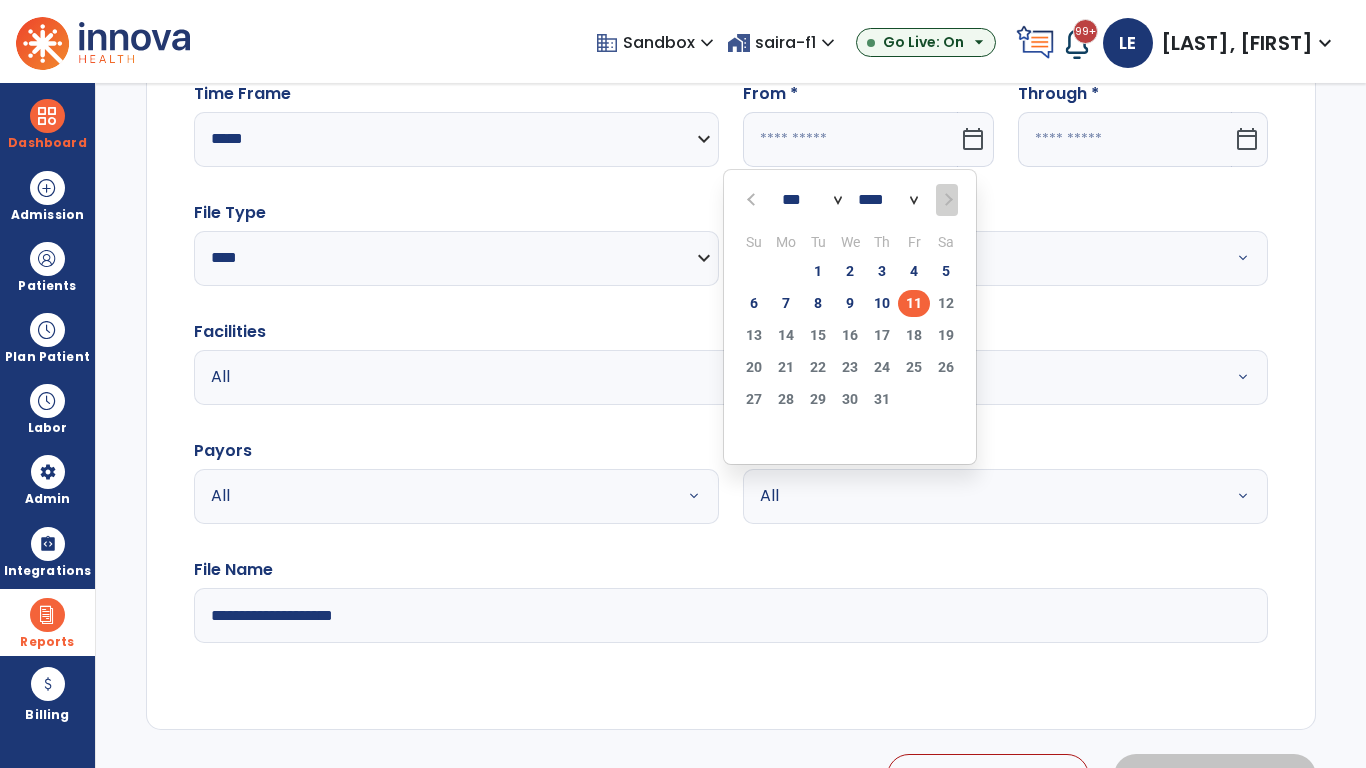 select on "****" 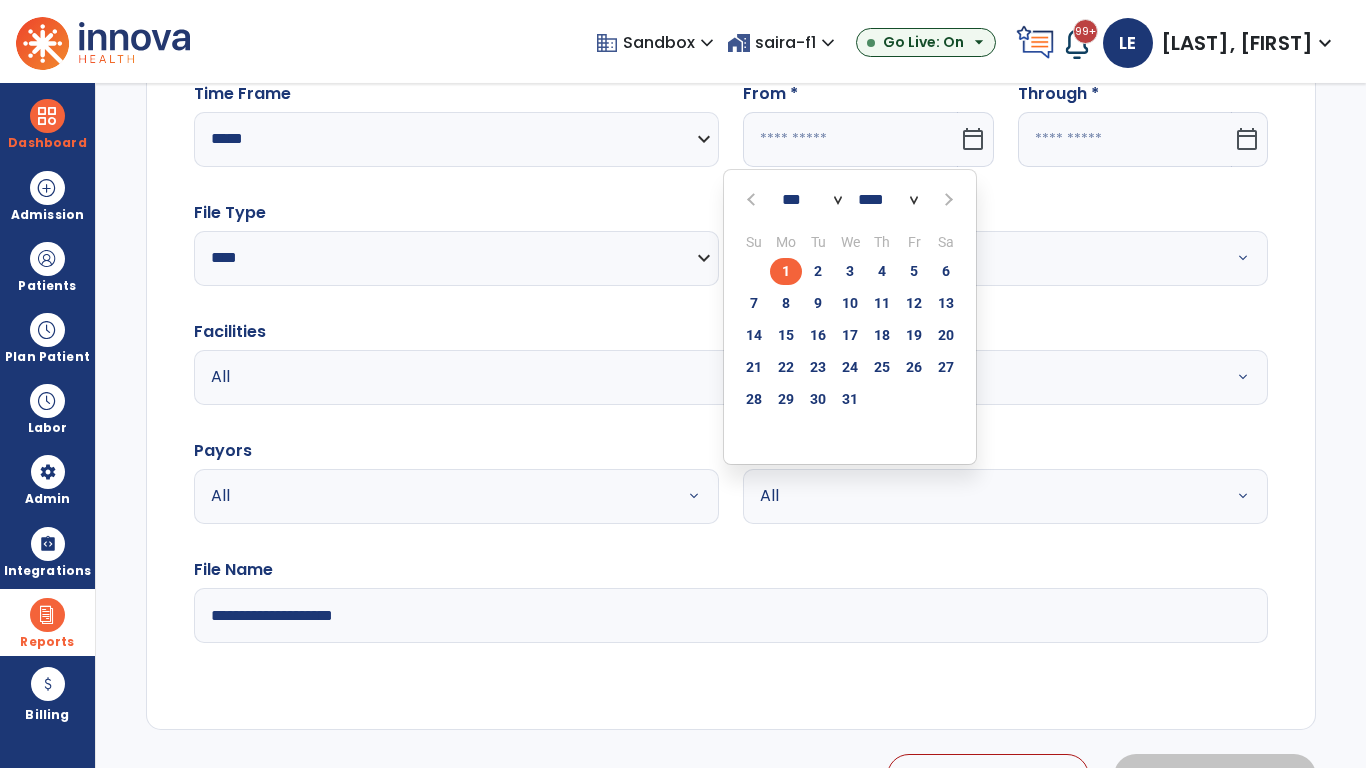 select on "**" 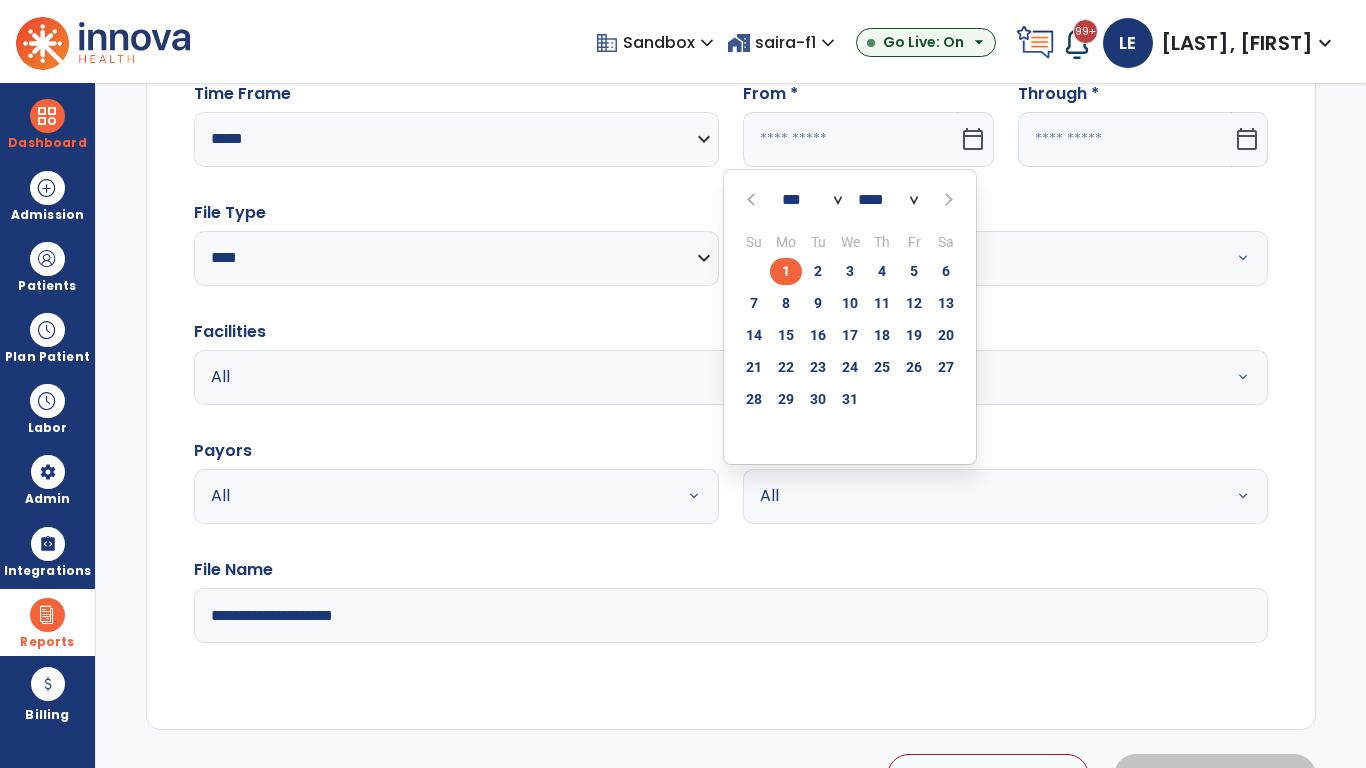 type on "**********" 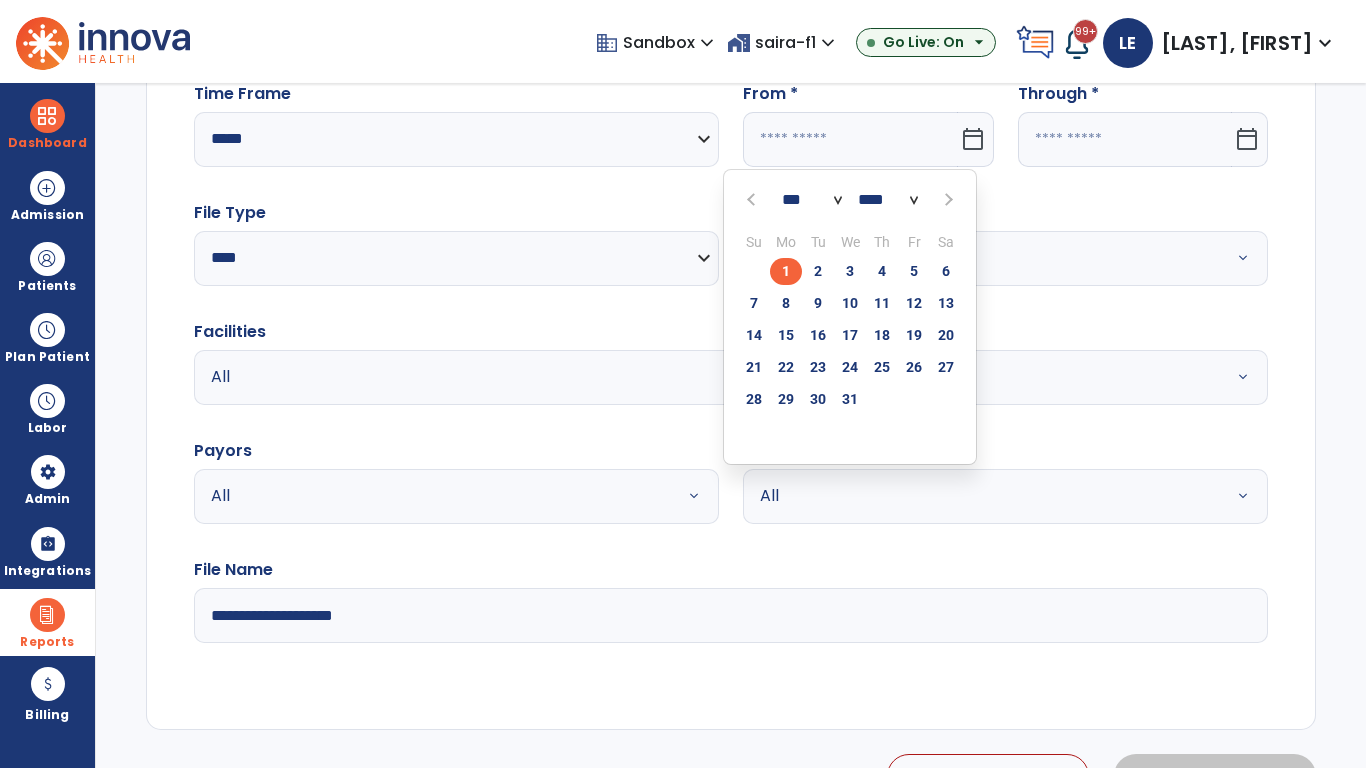type on "*********" 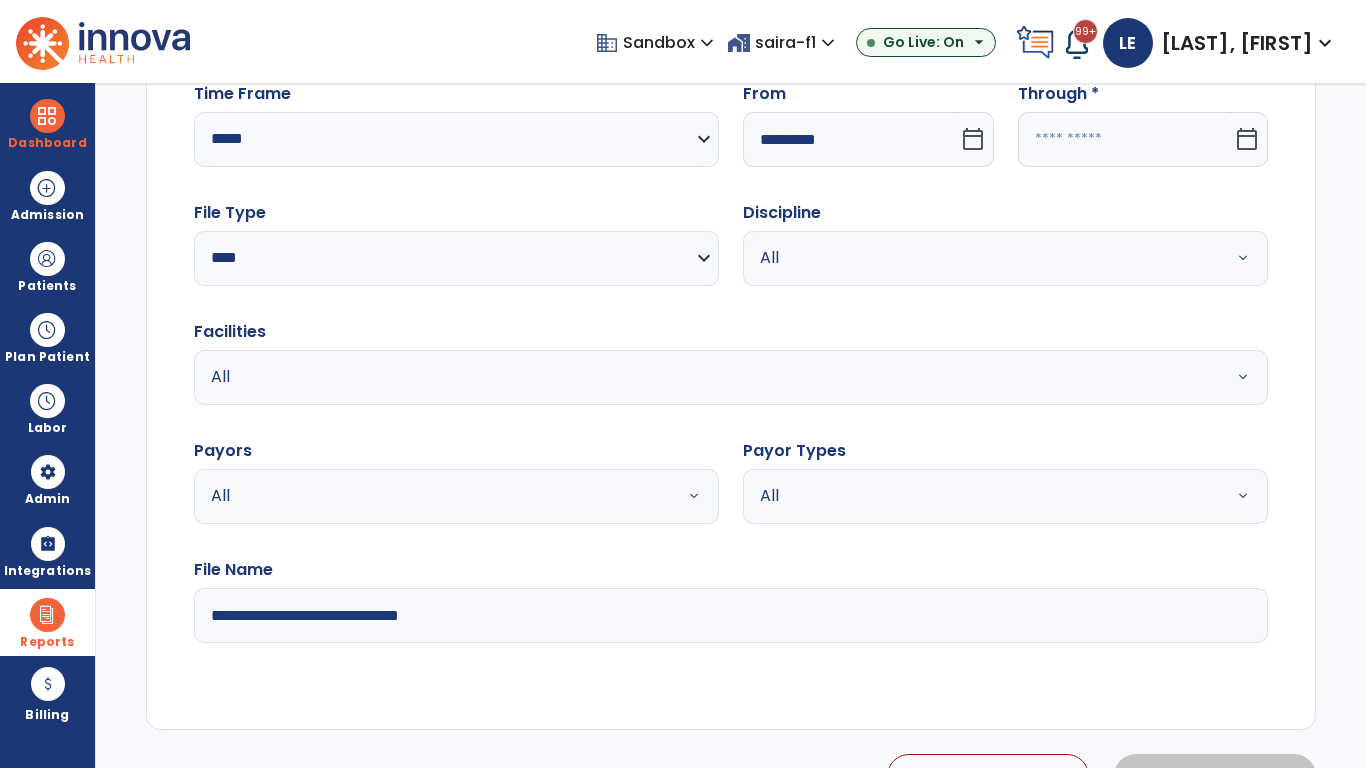 click 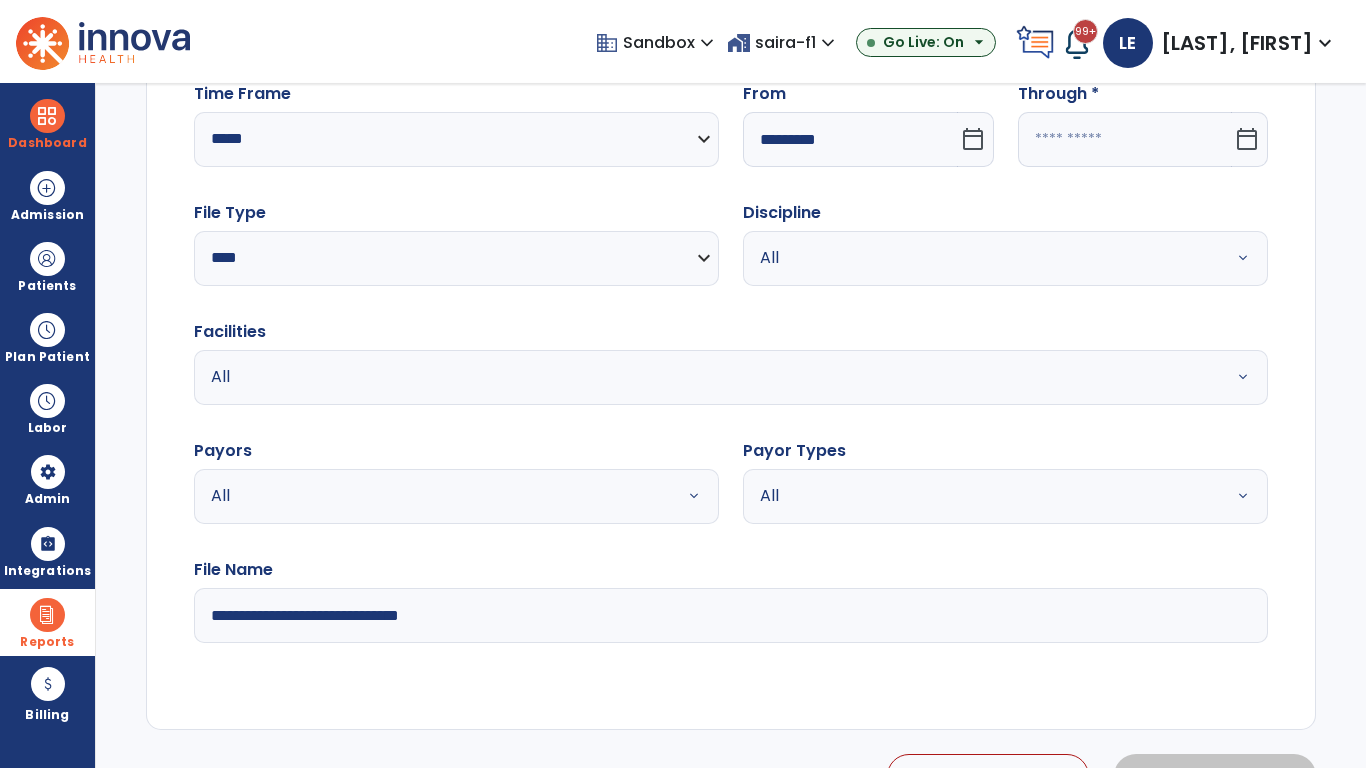 select on "*" 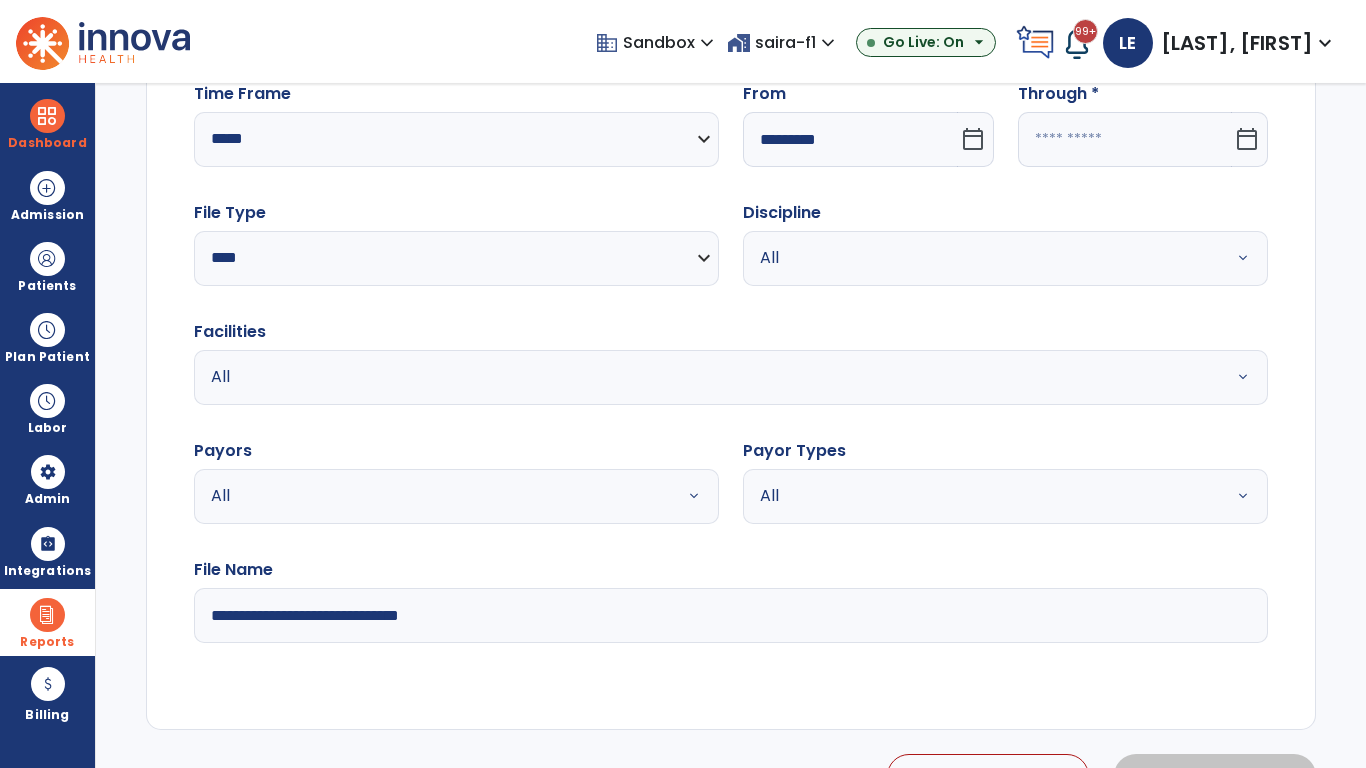 select on "****" 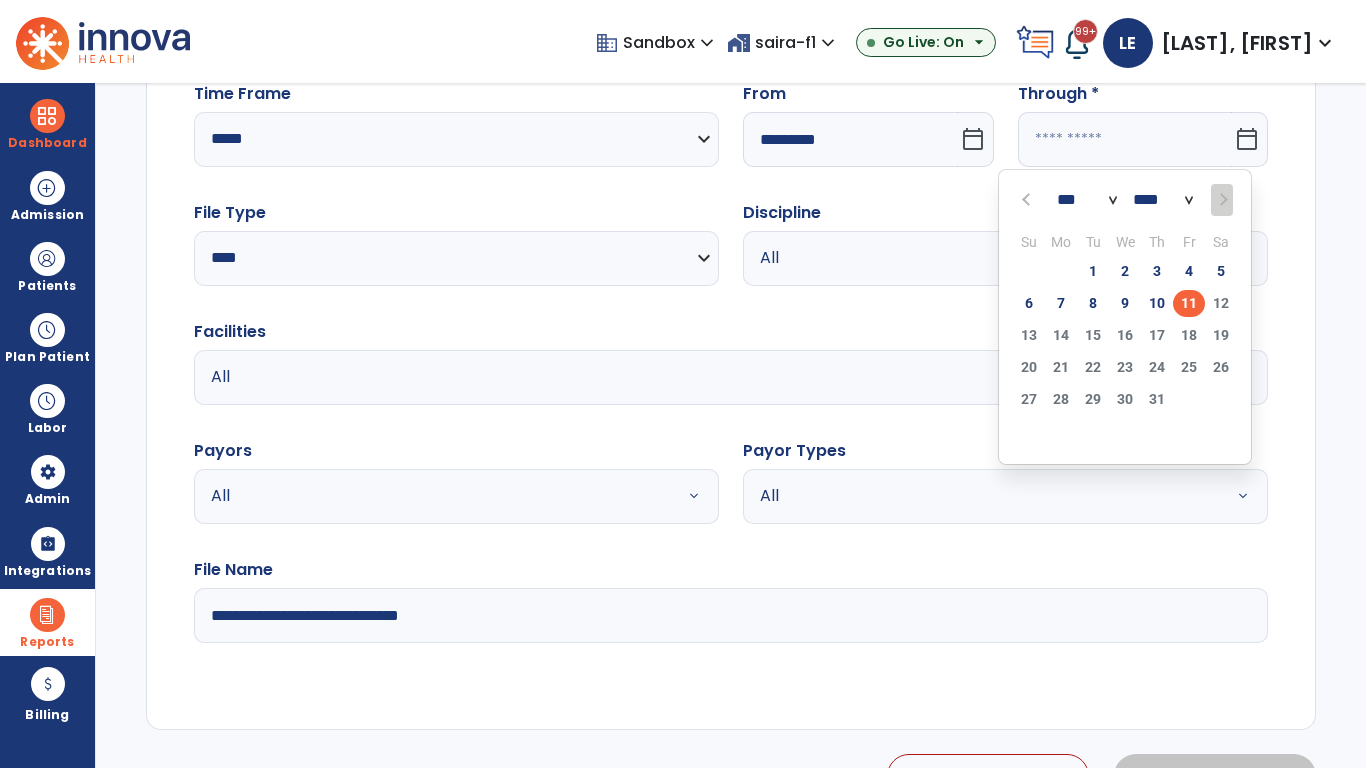 select on "*" 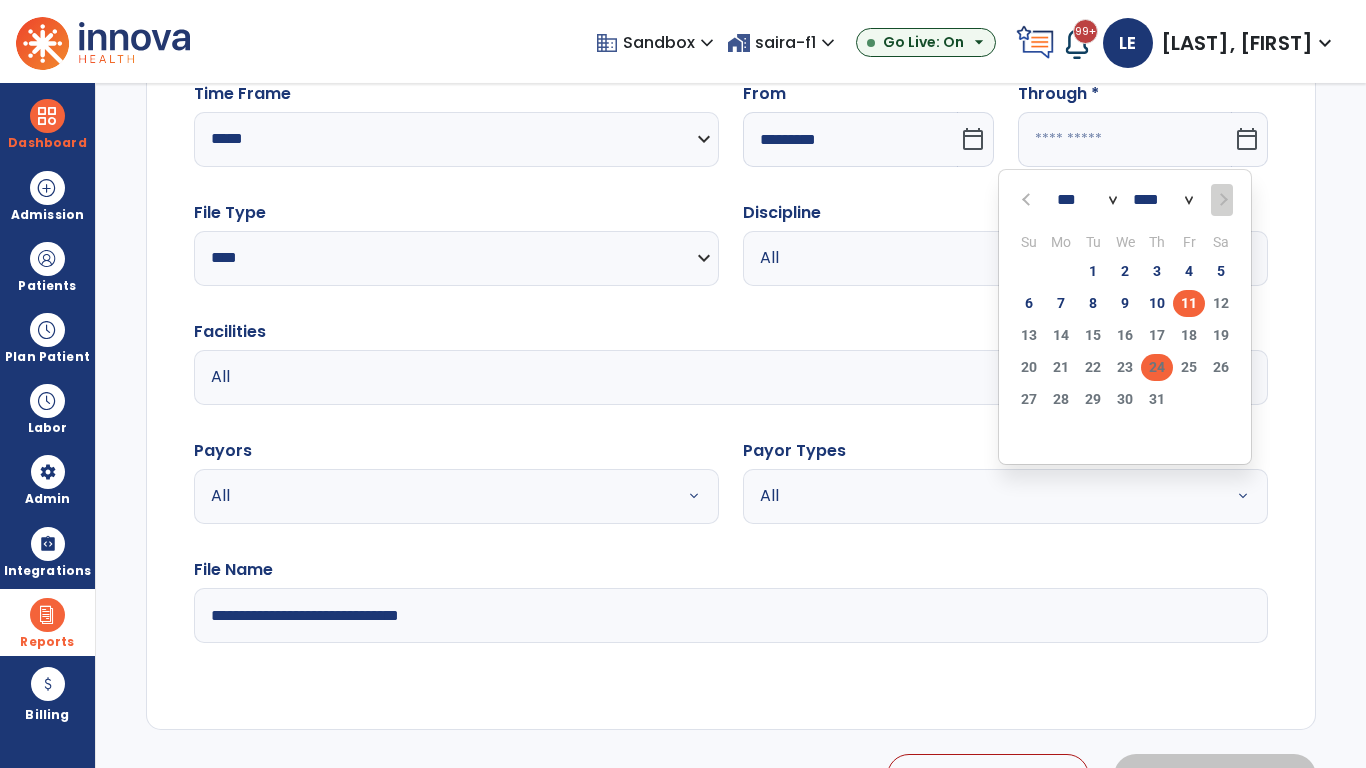 click on "24" 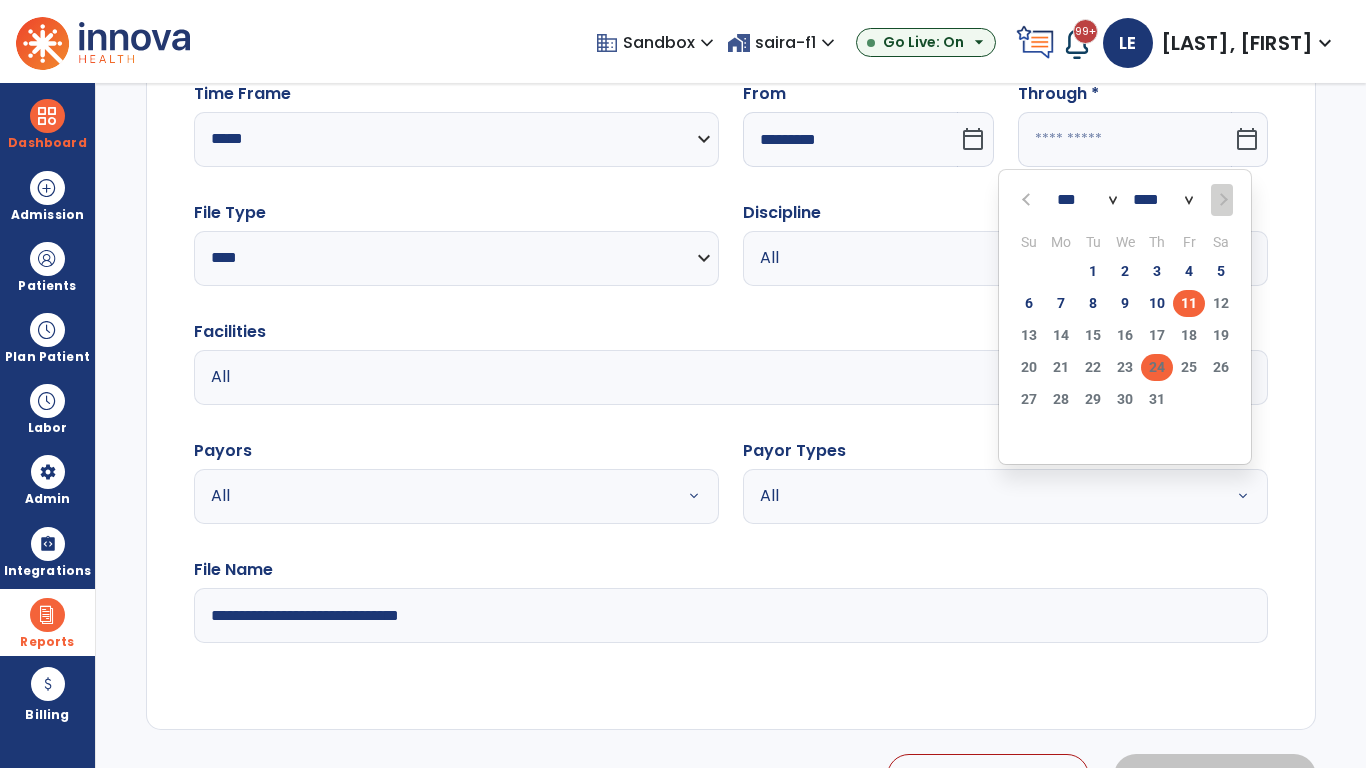type on "**********" 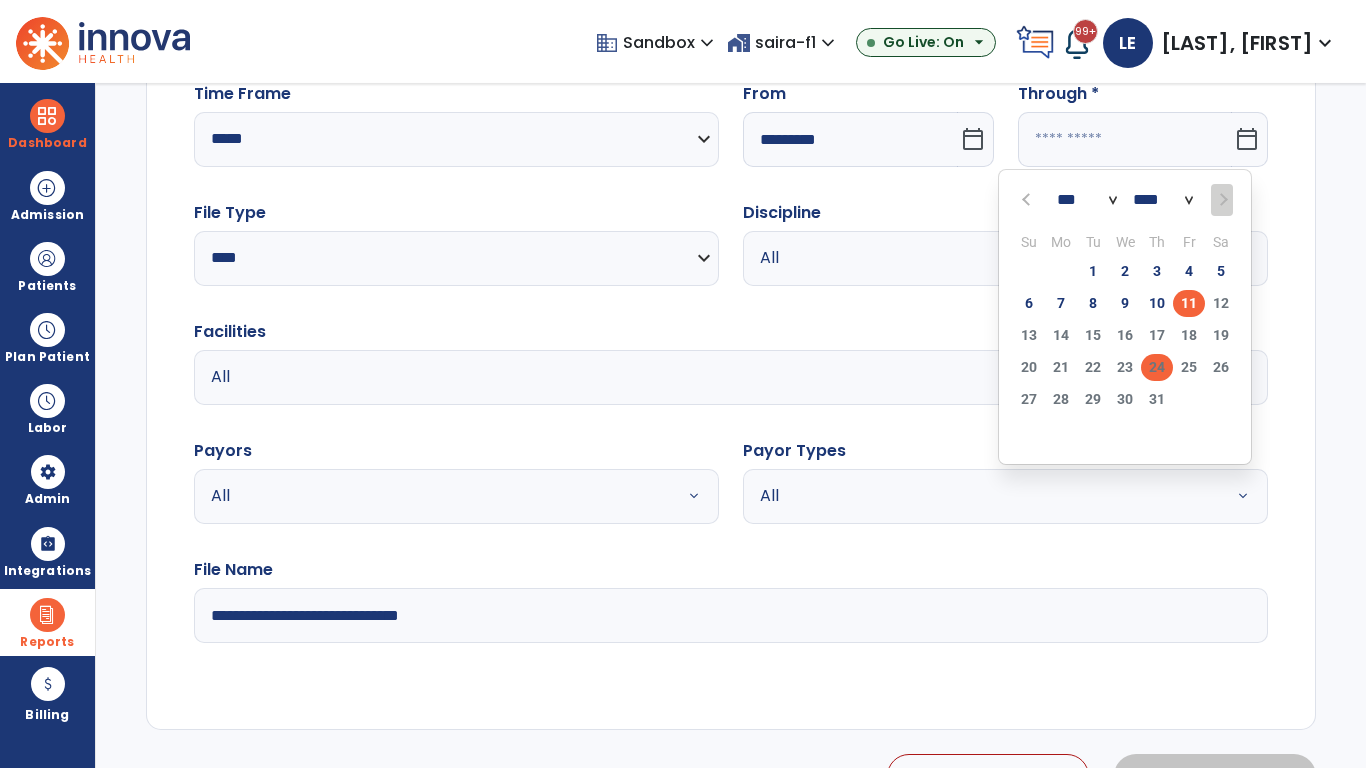 type on "*********" 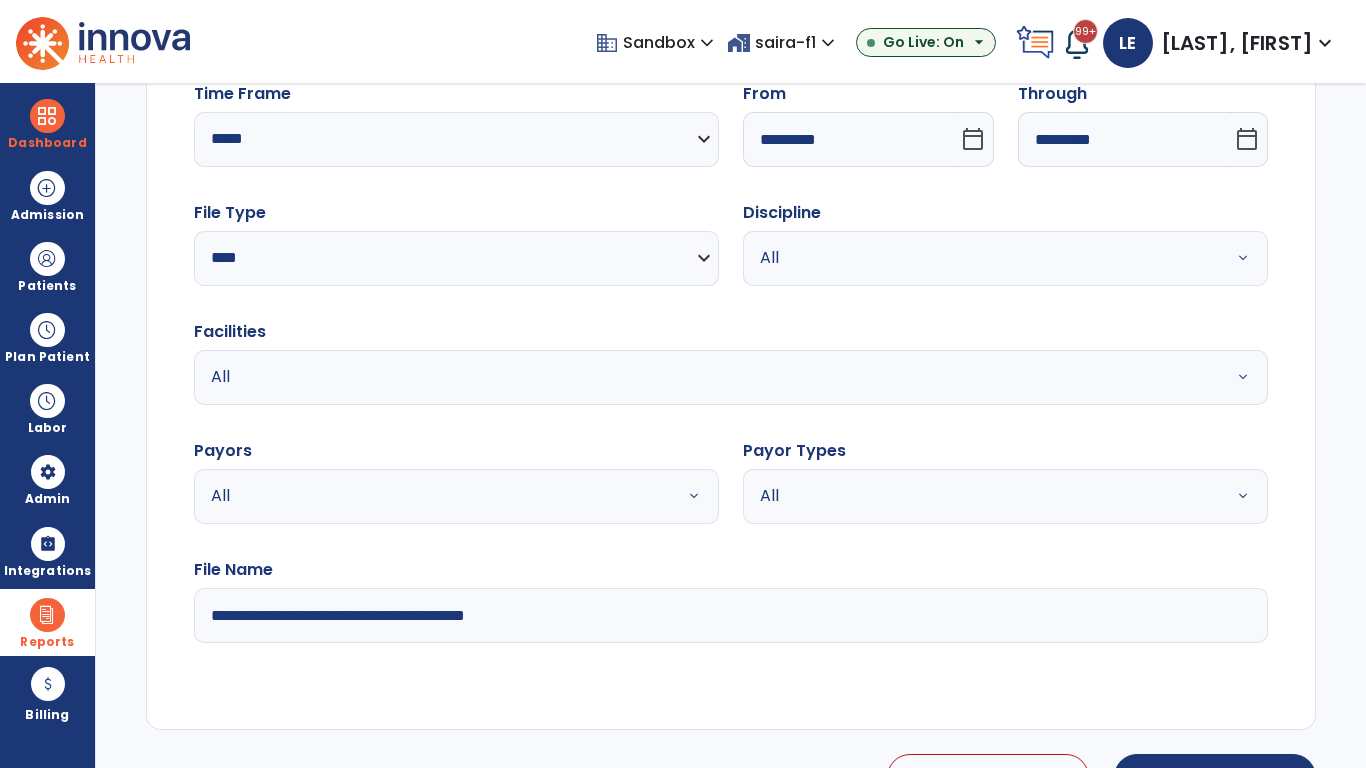 click on "All" at bounding box center (981, 258) 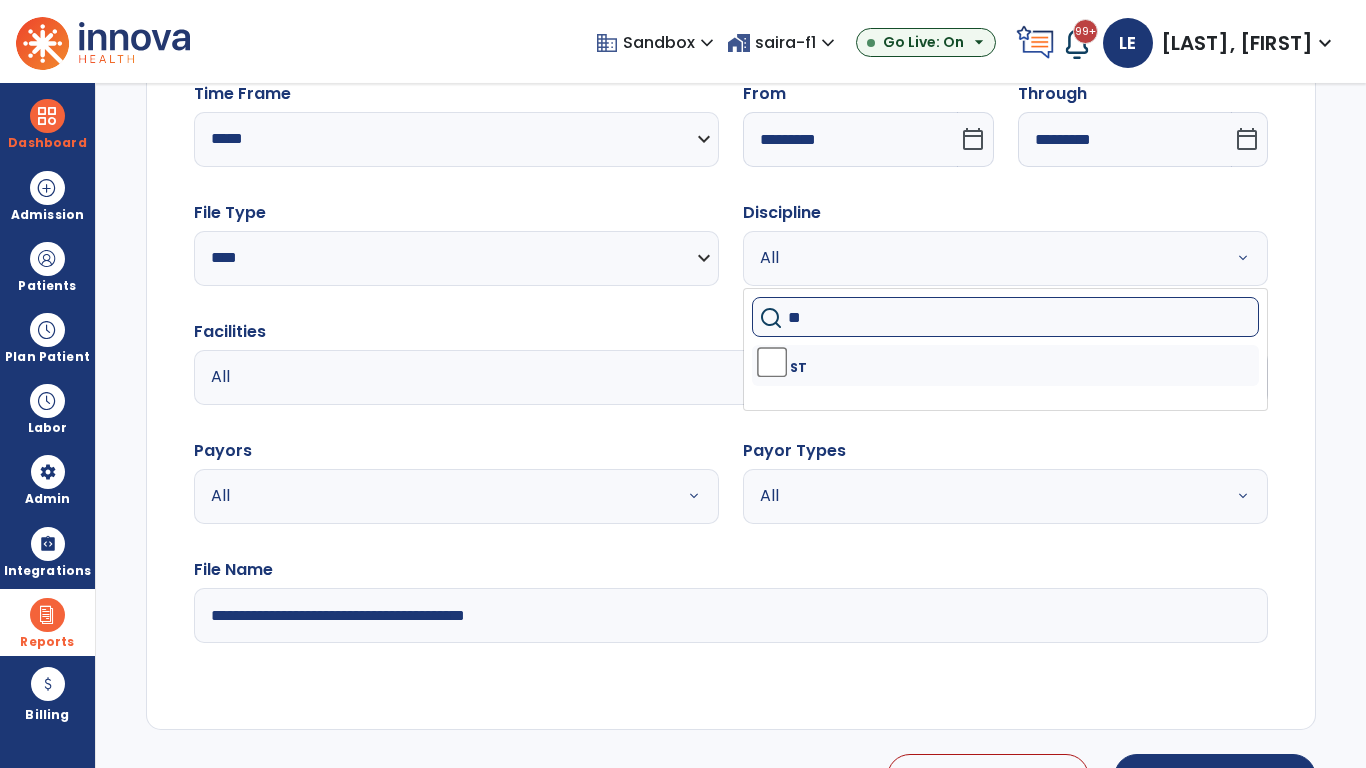 type on "**" 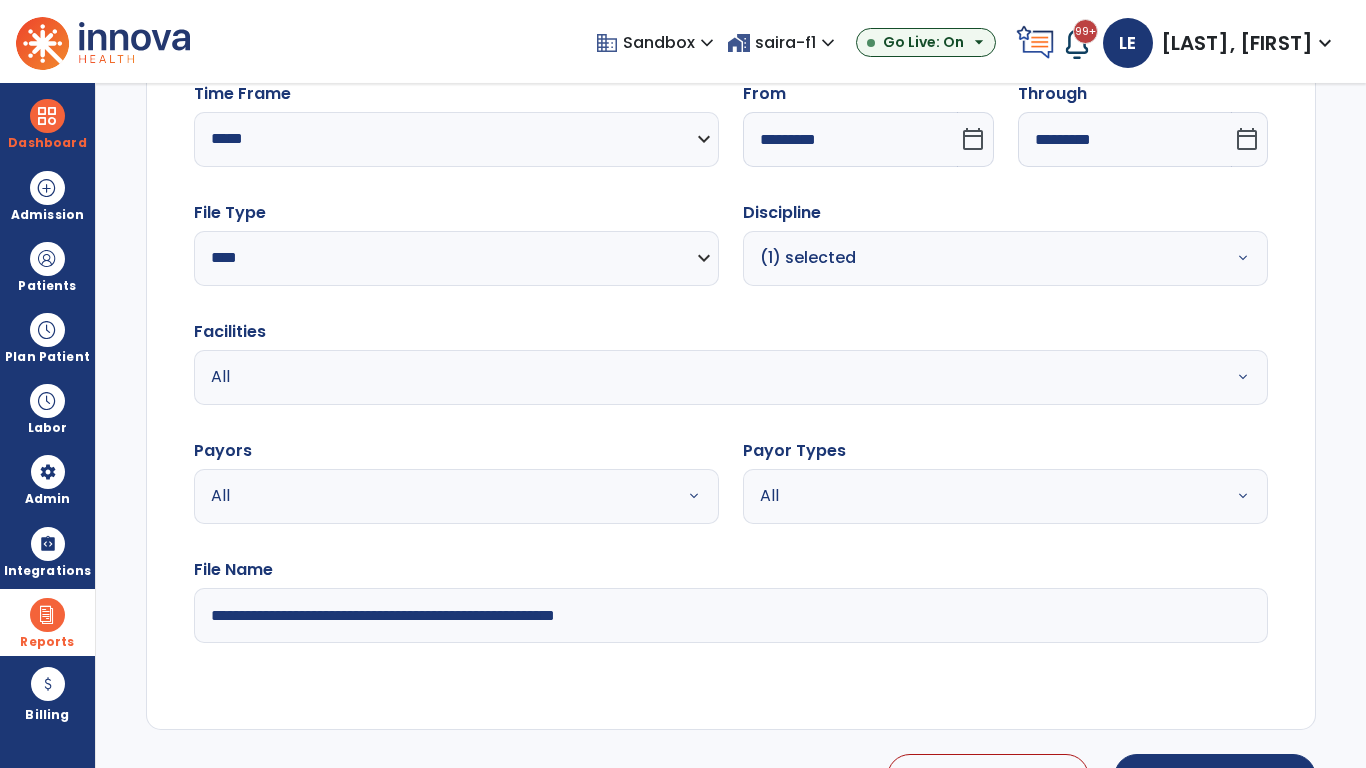 type on "**********" 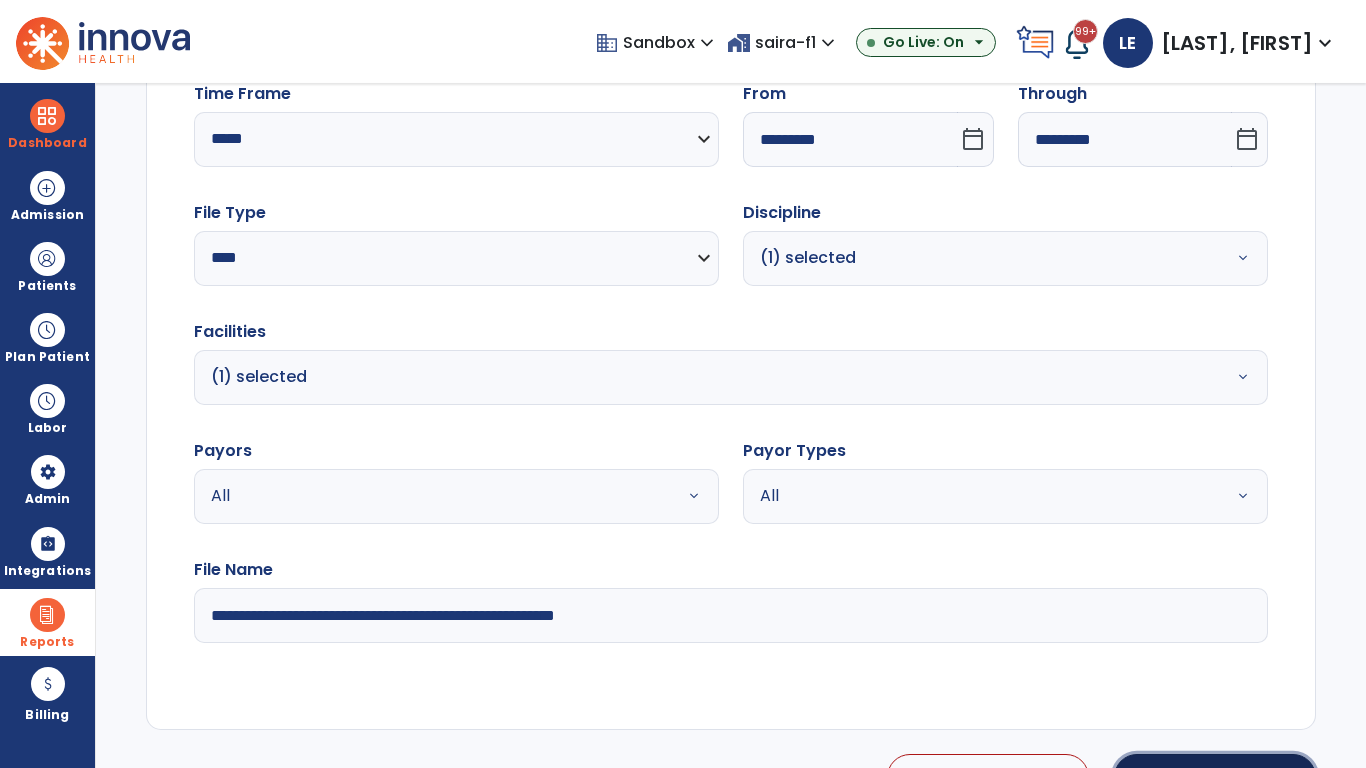 click on "Generate Report" 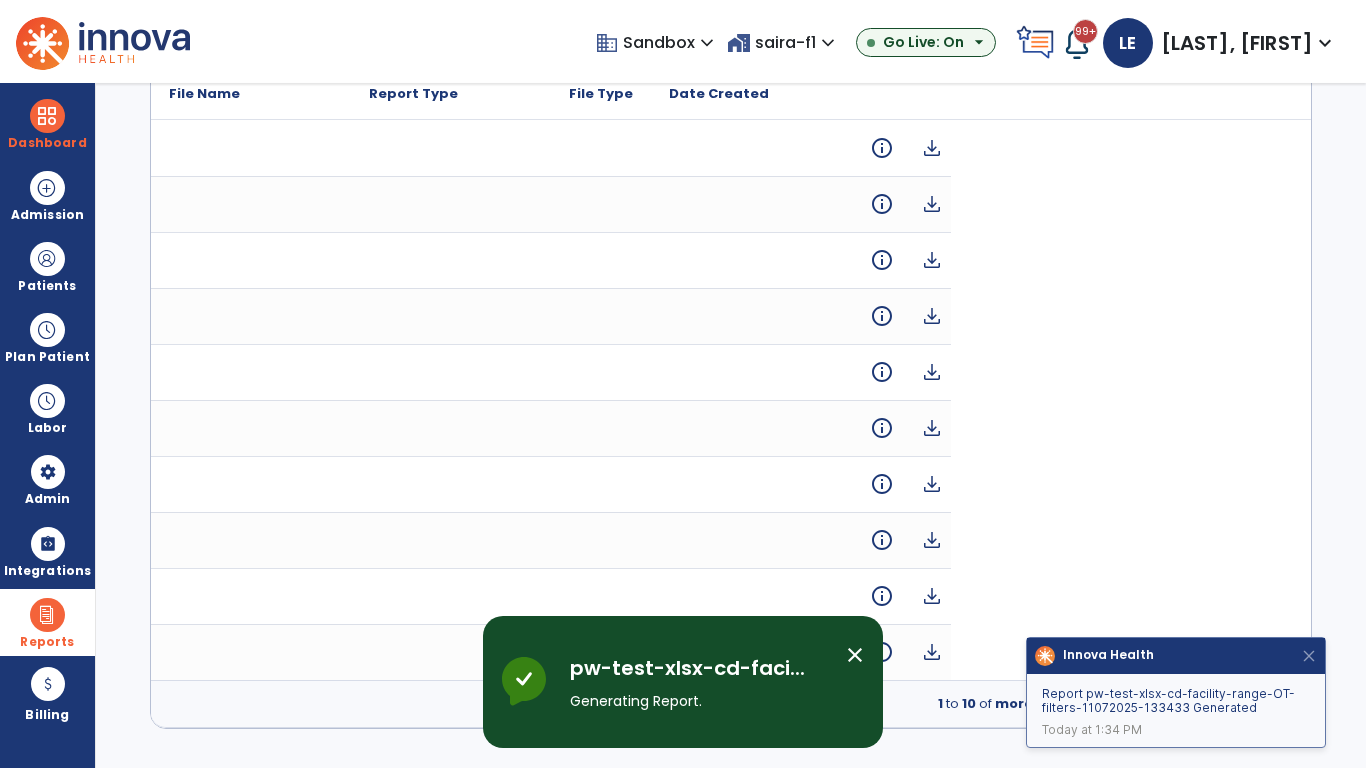 scroll, scrollTop: 0, scrollLeft: 0, axis: both 